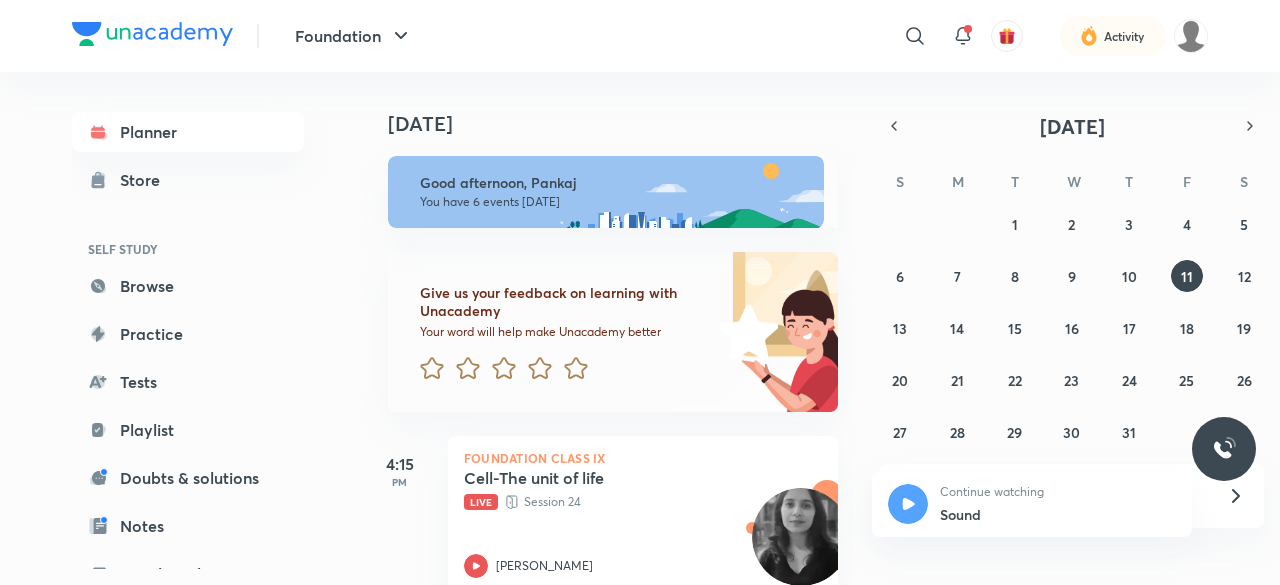 scroll, scrollTop: 0, scrollLeft: 0, axis: both 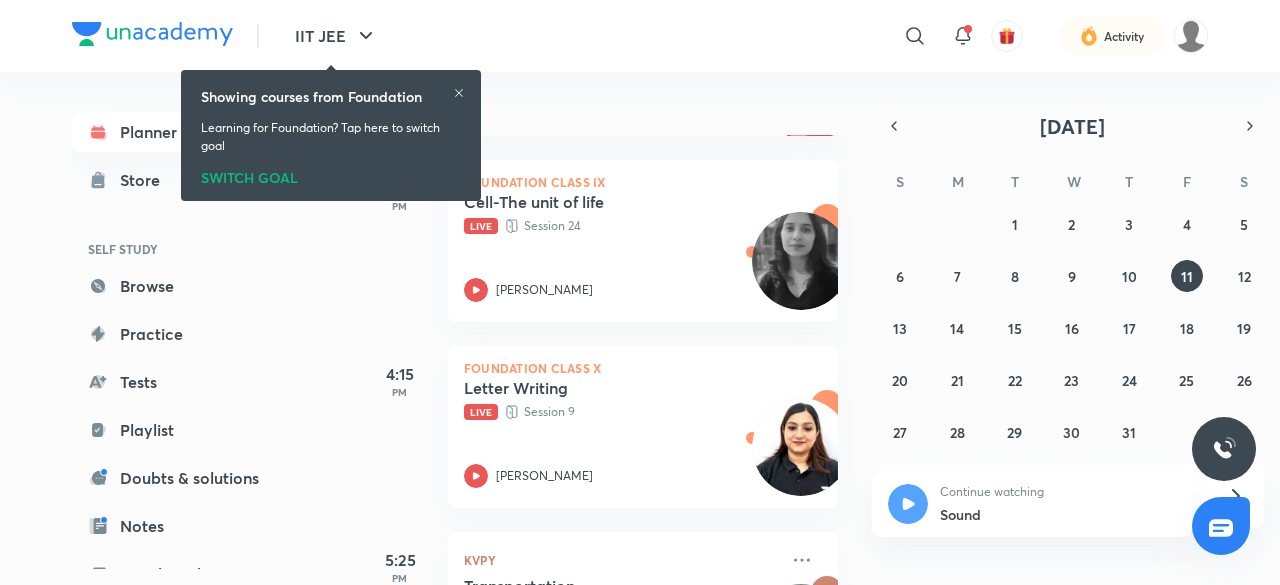 click on "SWITCH GOAL" at bounding box center (331, 174) 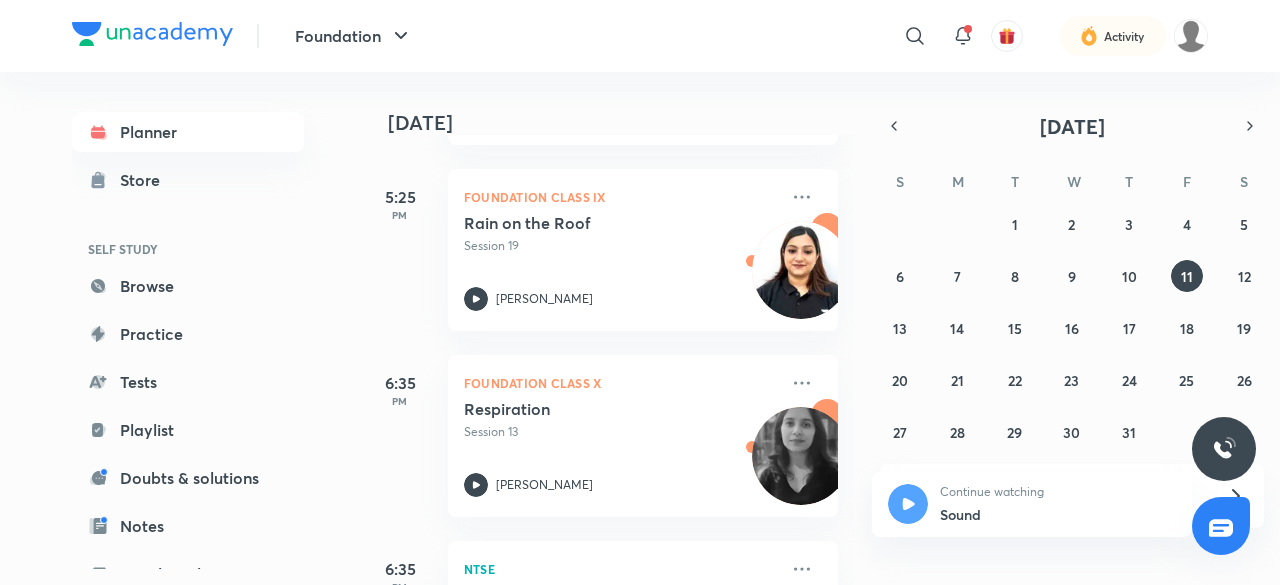 scroll, scrollTop: 820, scrollLeft: 0, axis: vertical 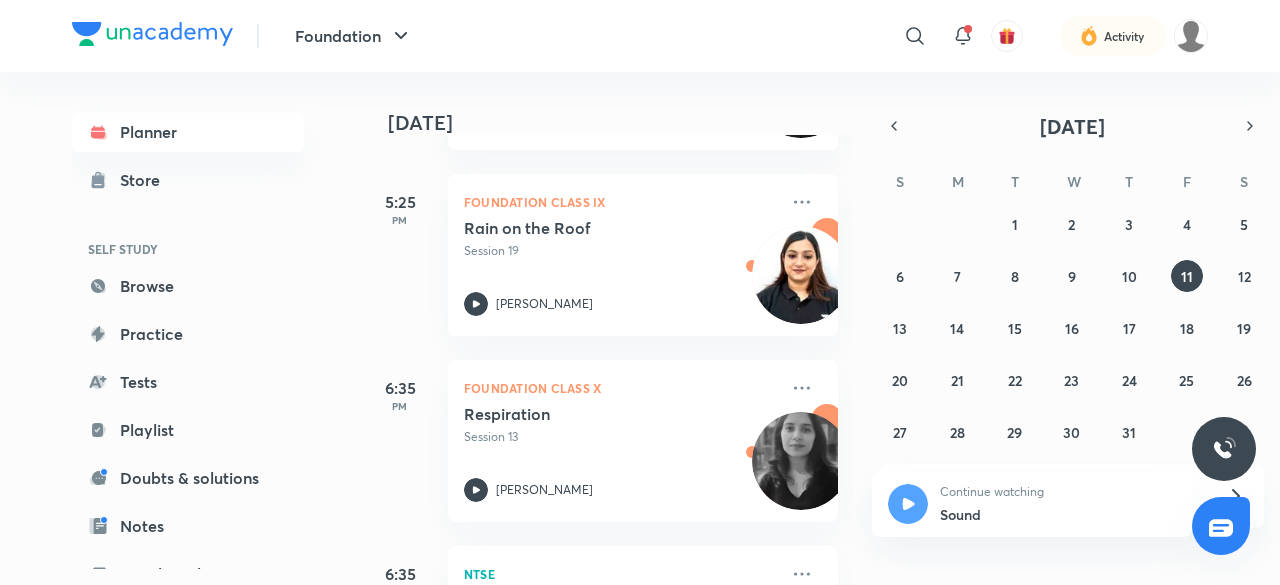 click on "Foundation Class X" at bounding box center [621, 388] 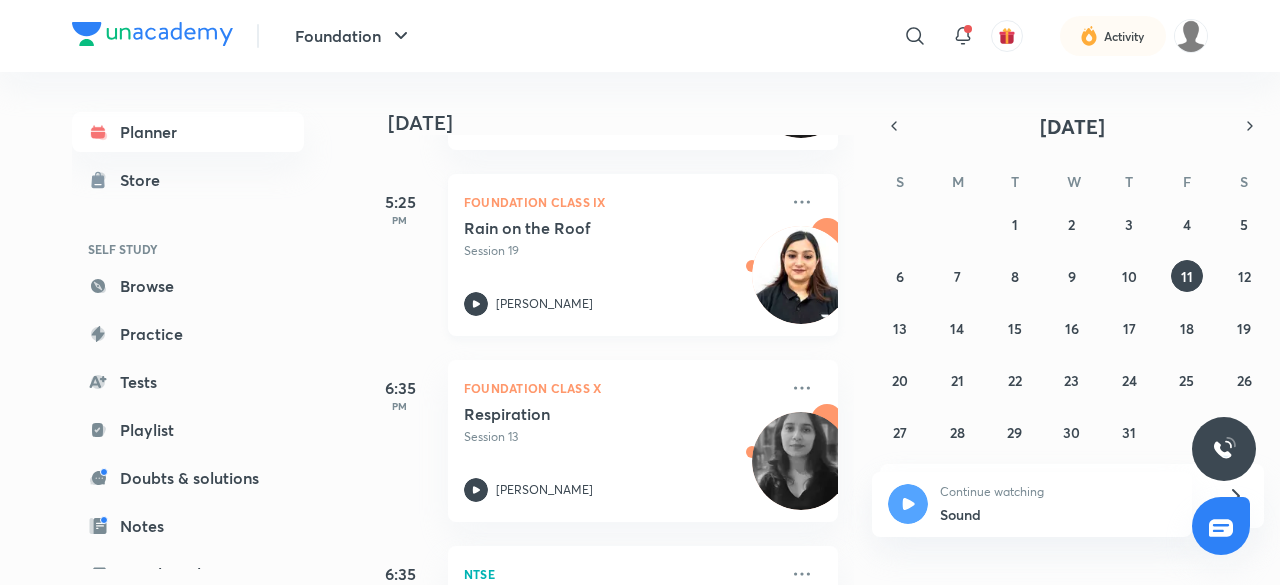 click 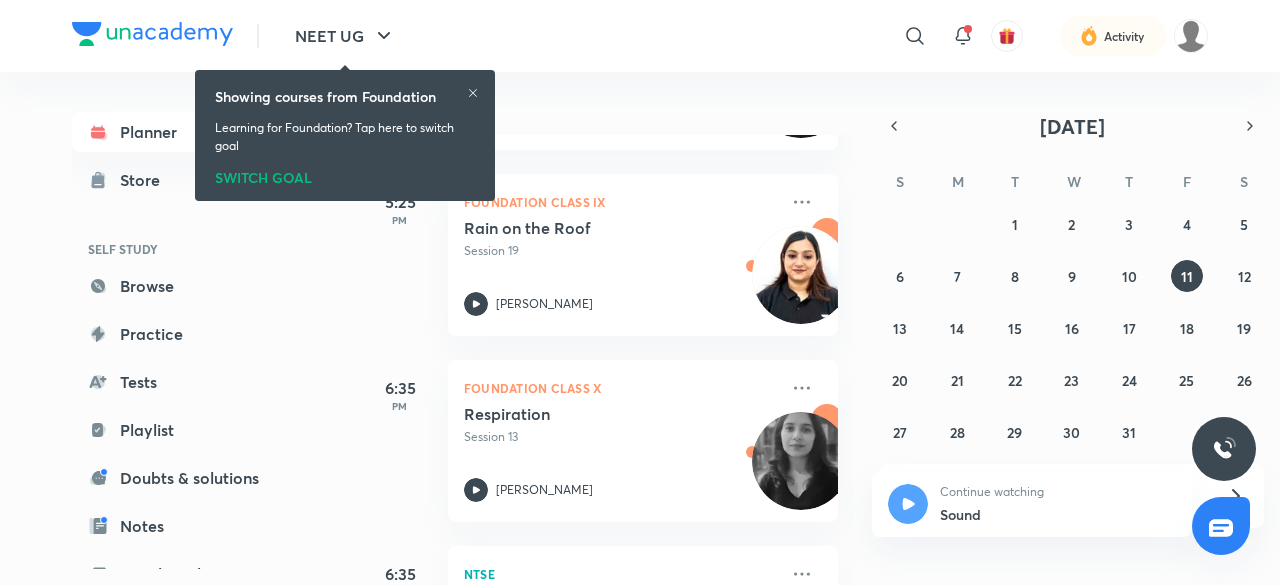 click on "Showing courses from Foundation Learning for Foundation? Tap here to switch goal SWITCH GOAL" at bounding box center [345, 135] 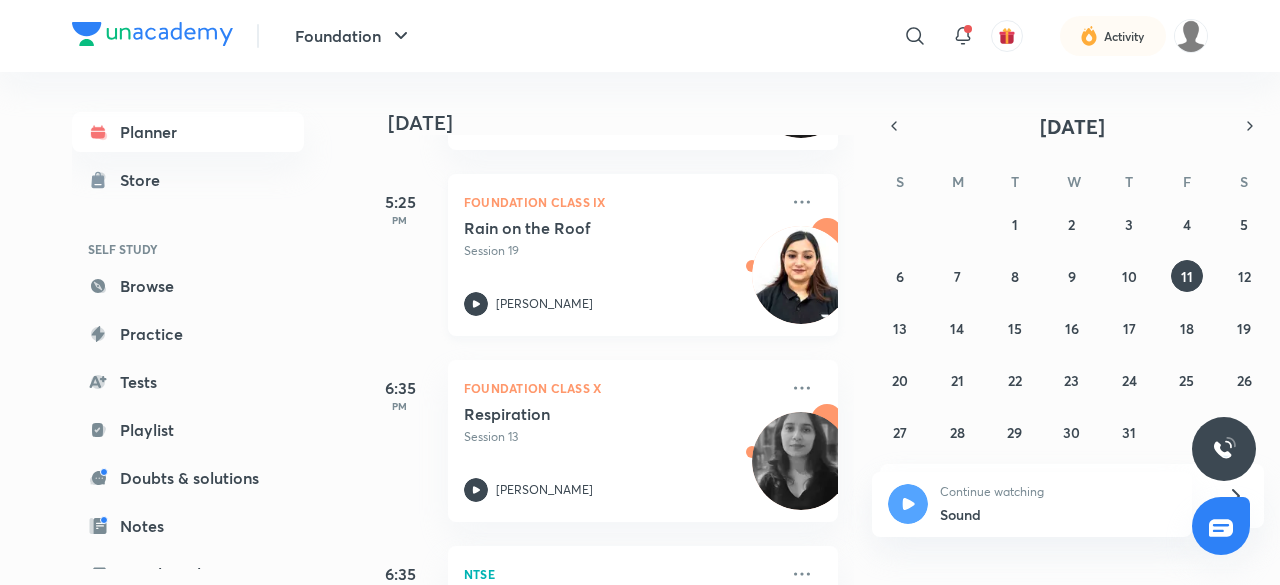 scroll, scrollTop: 974, scrollLeft: 0, axis: vertical 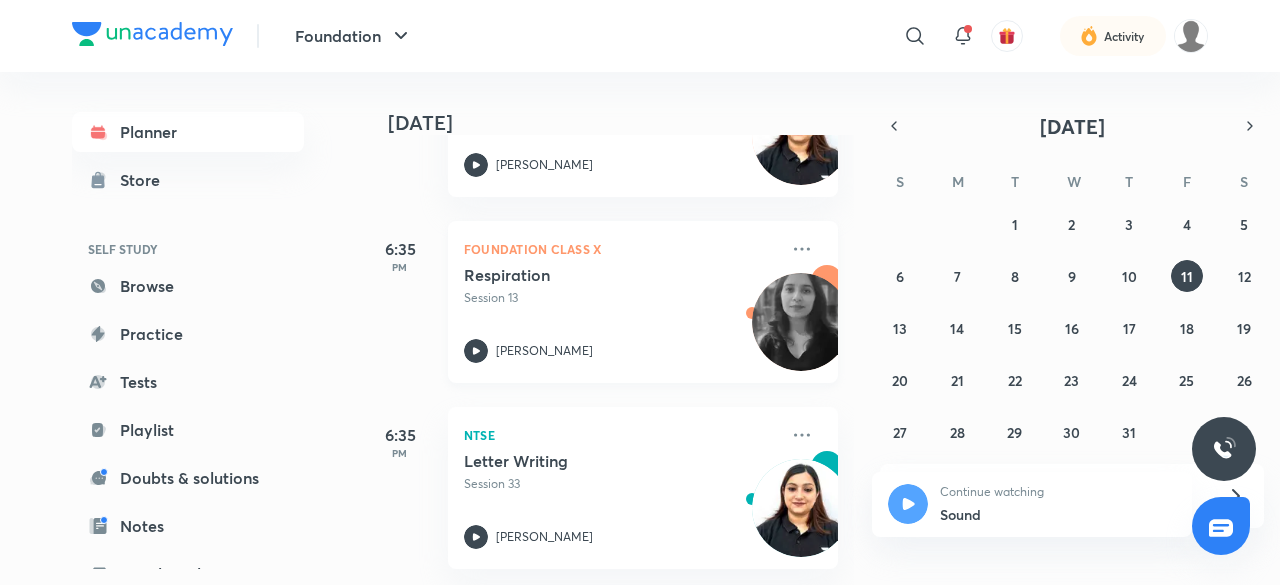 click 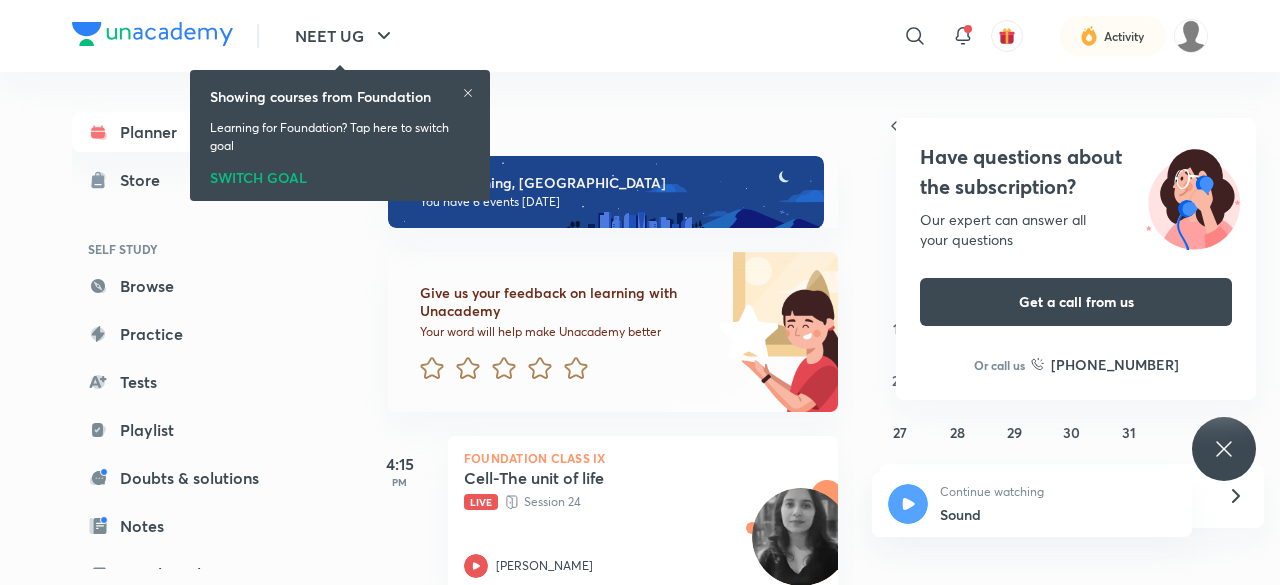 scroll, scrollTop: 0, scrollLeft: 0, axis: both 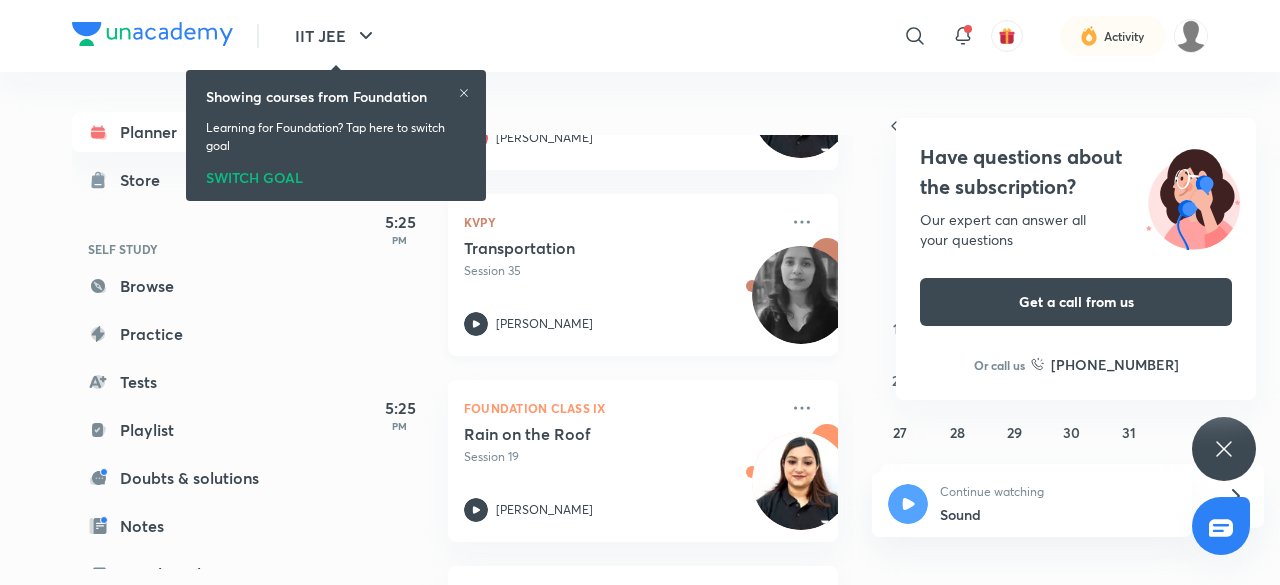 click 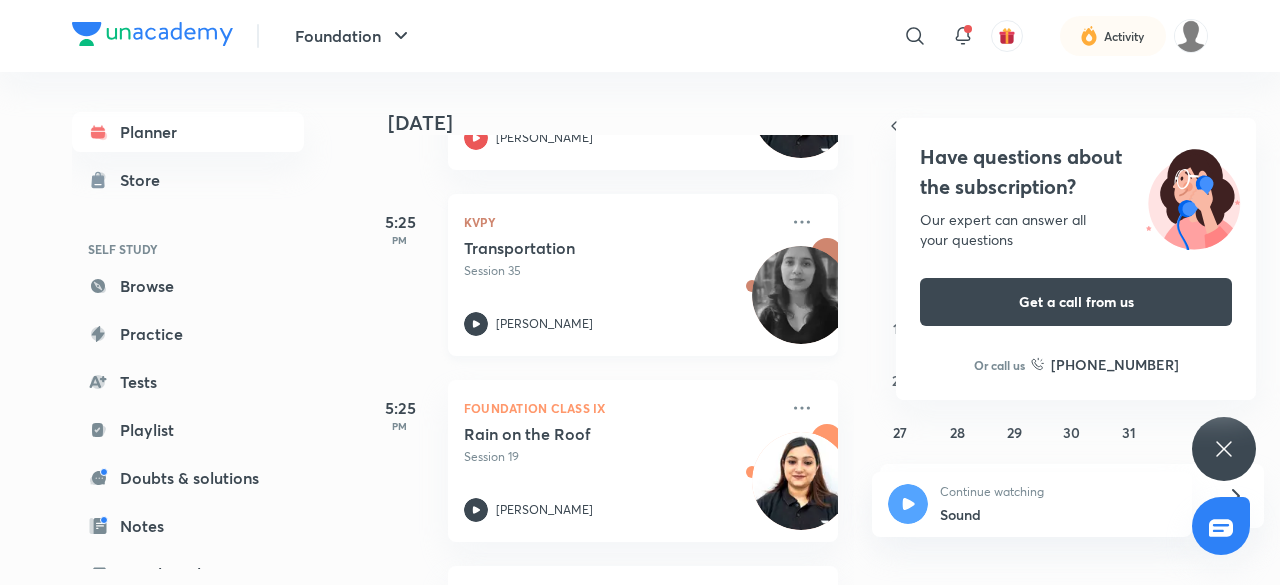 scroll, scrollTop: 974, scrollLeft: 0, axis: vertical 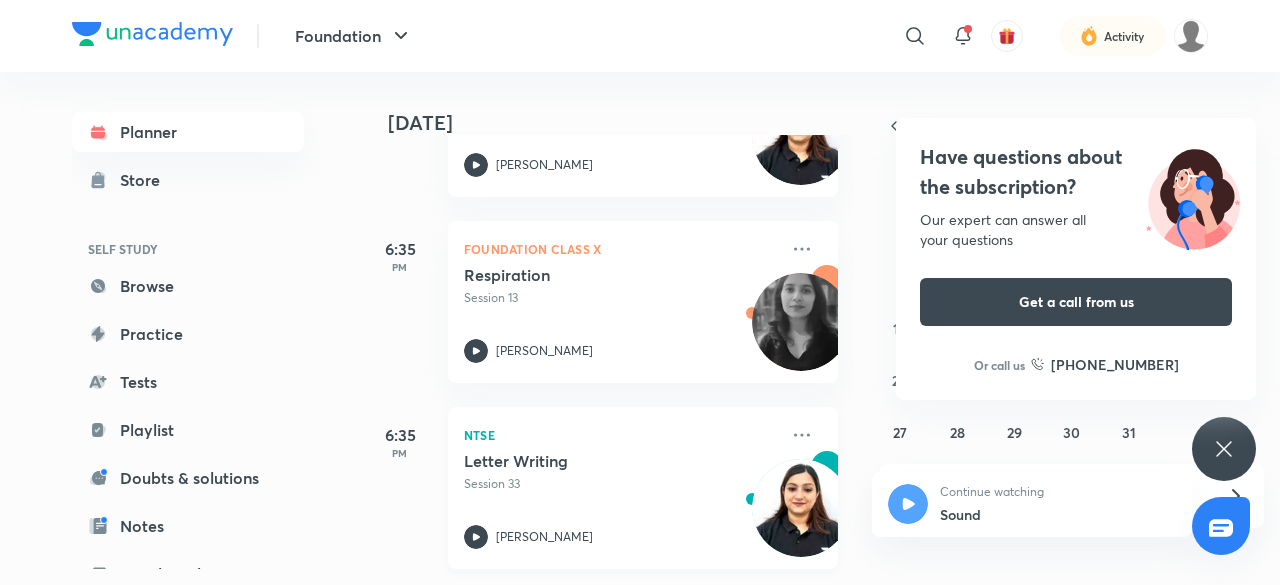 click 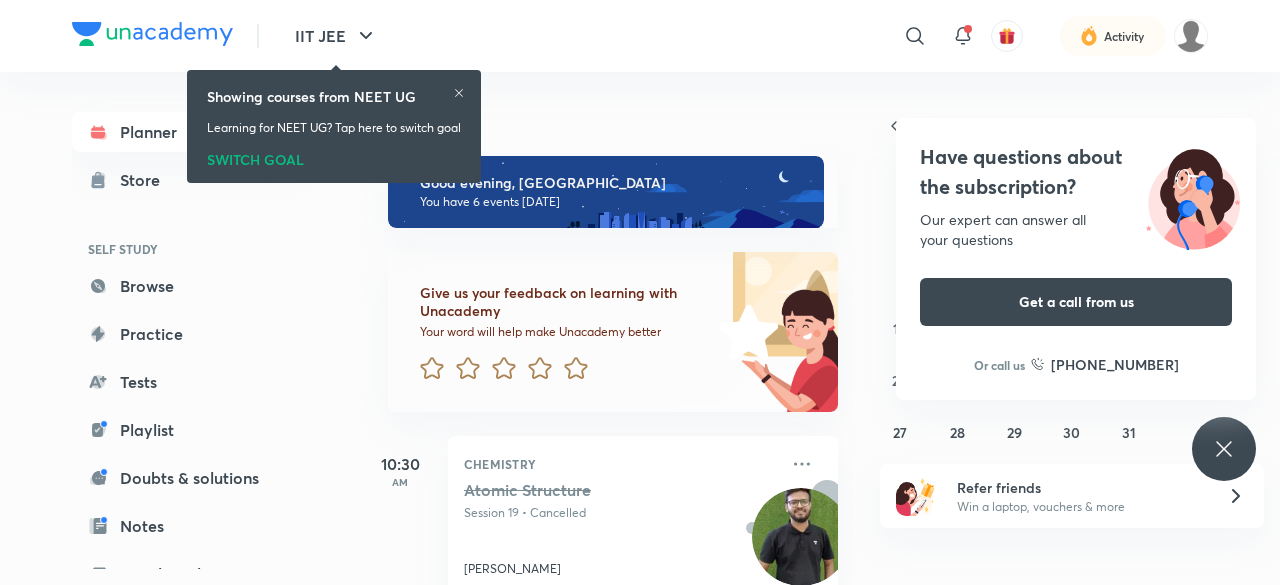 scroll, scrollTop: 0, scrollLeft: 0, axis: both 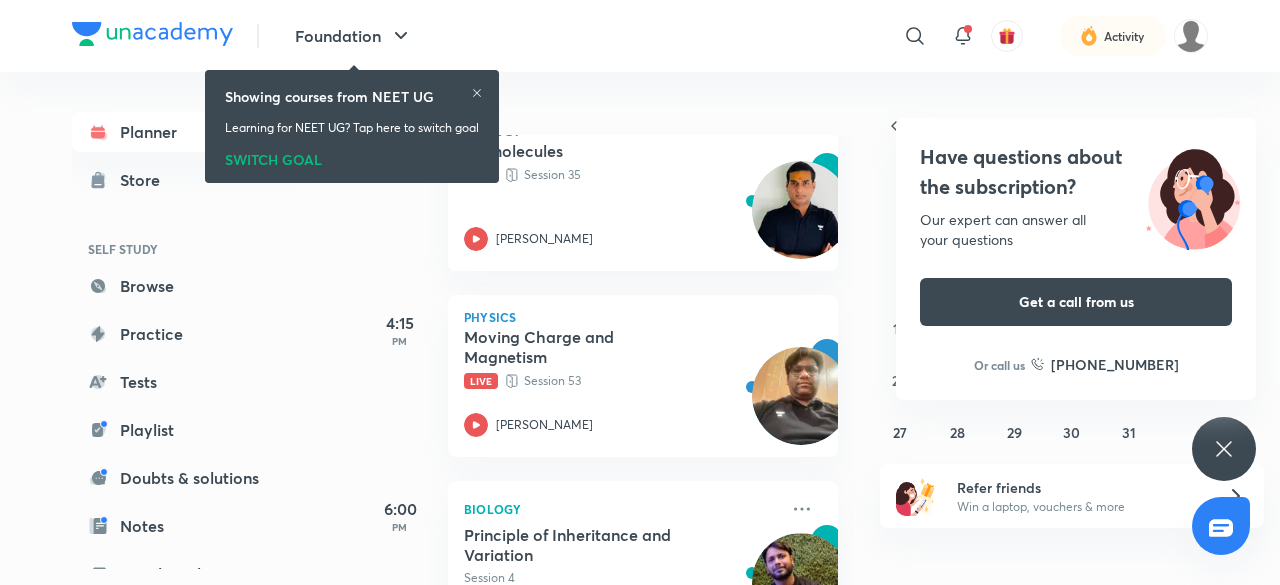 click on "SWITCH GOAL" at bounding box center (352, 156) 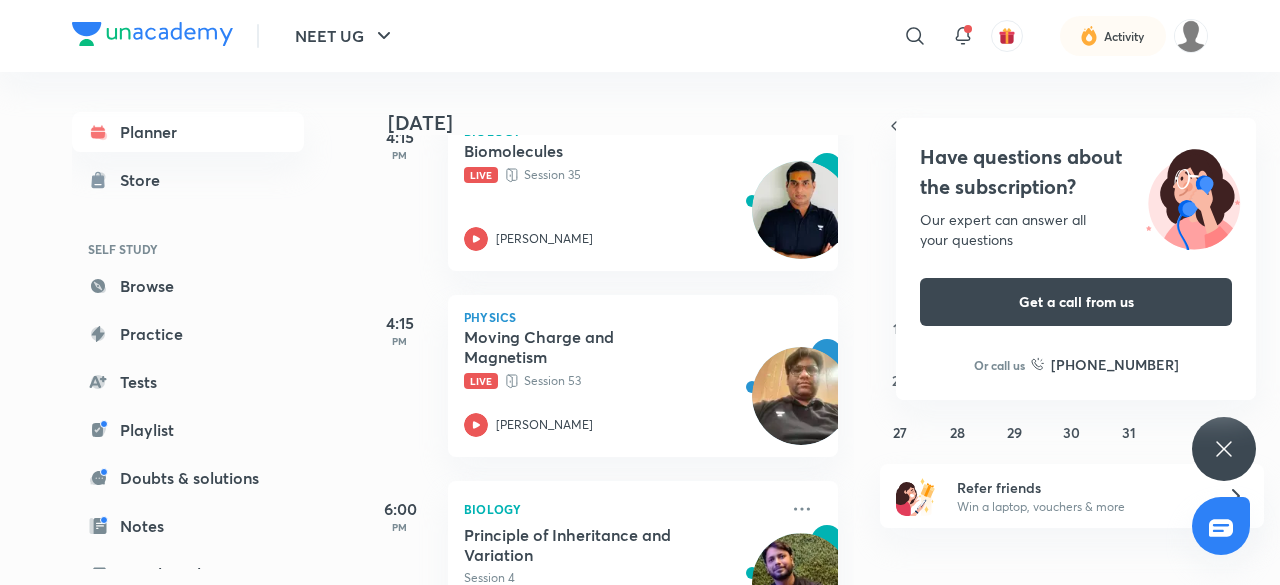 scroll, scrollTop: 974, scrollLeft: 0, axis: vertical 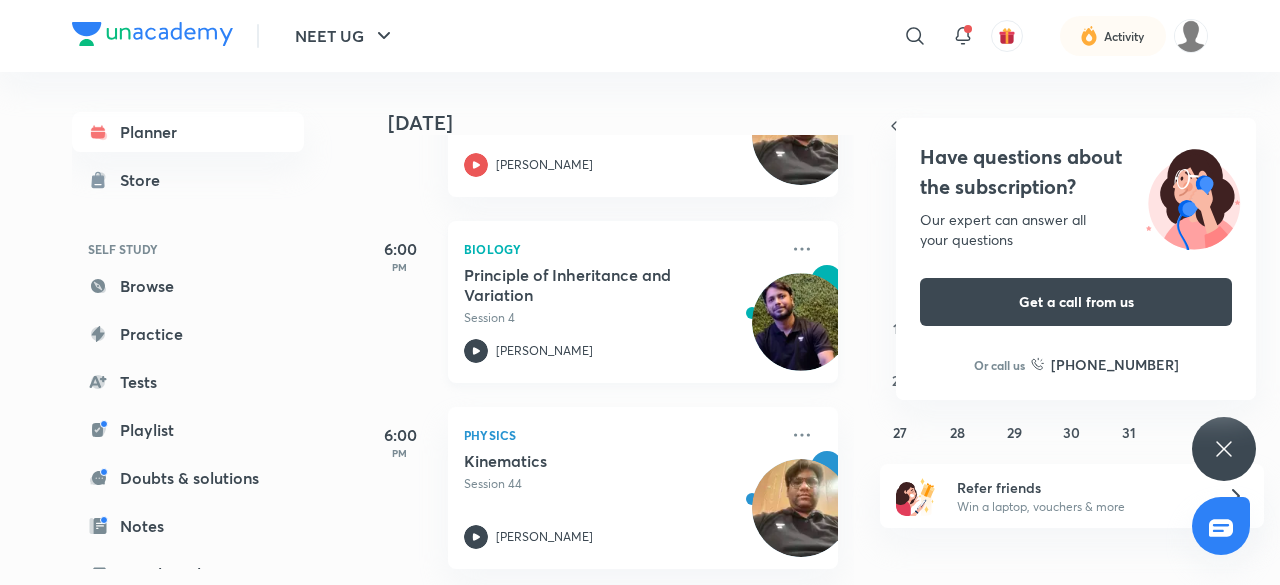 click 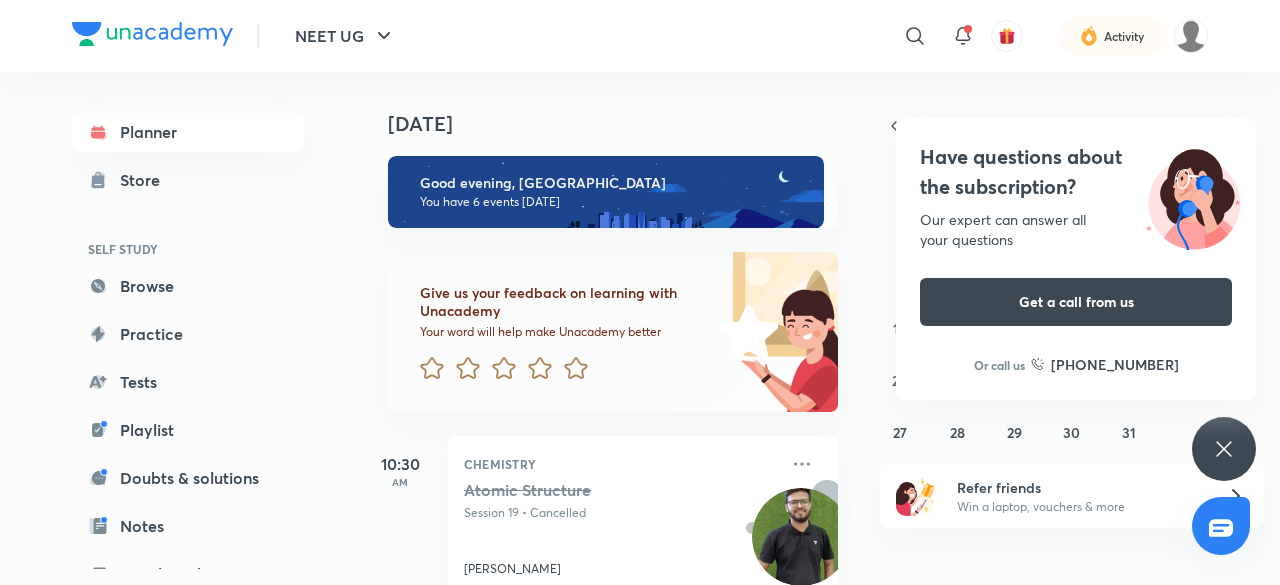 scroll, scrollTop: 0, scrollLeft: 0, axis: both 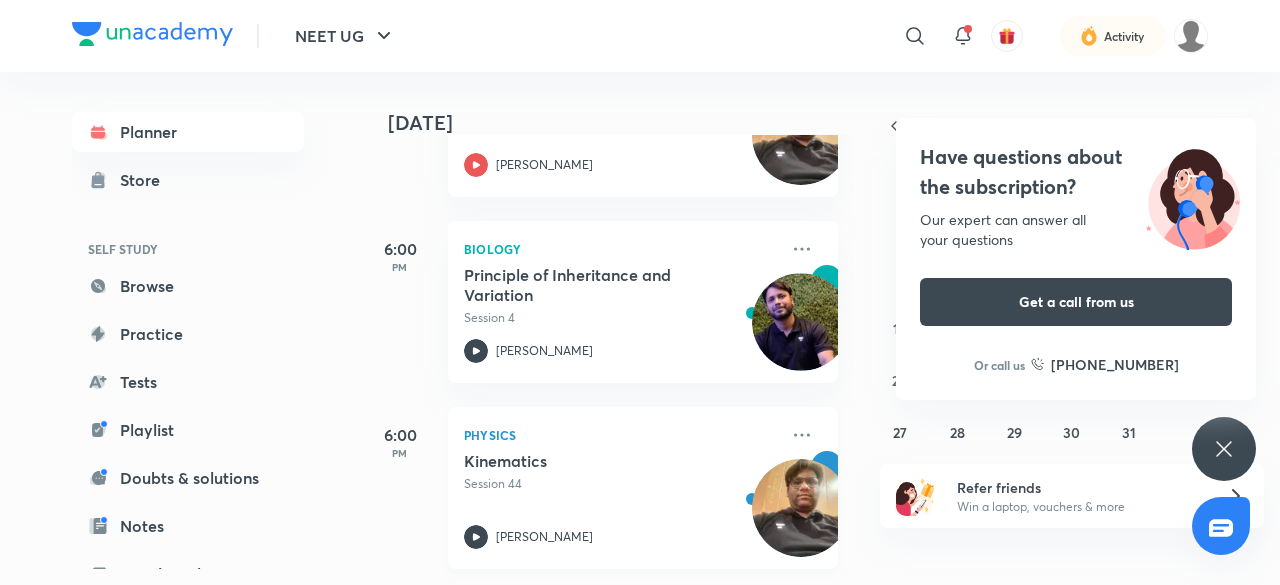 click 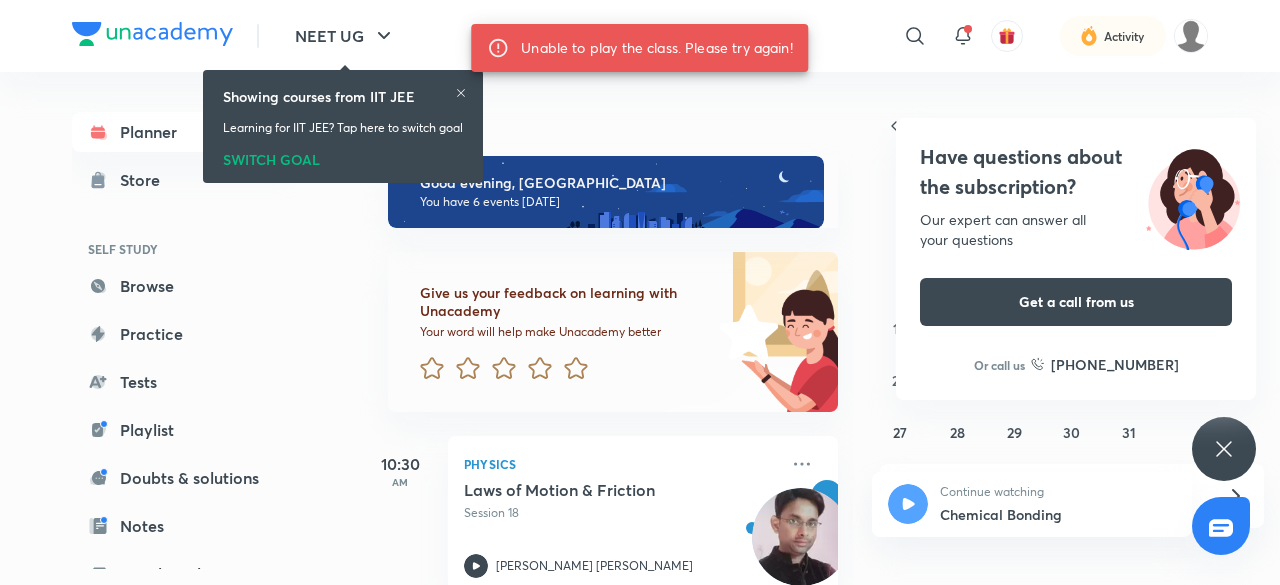 scroll, scrollTop: 0, scrollLeft: 0, axis: both 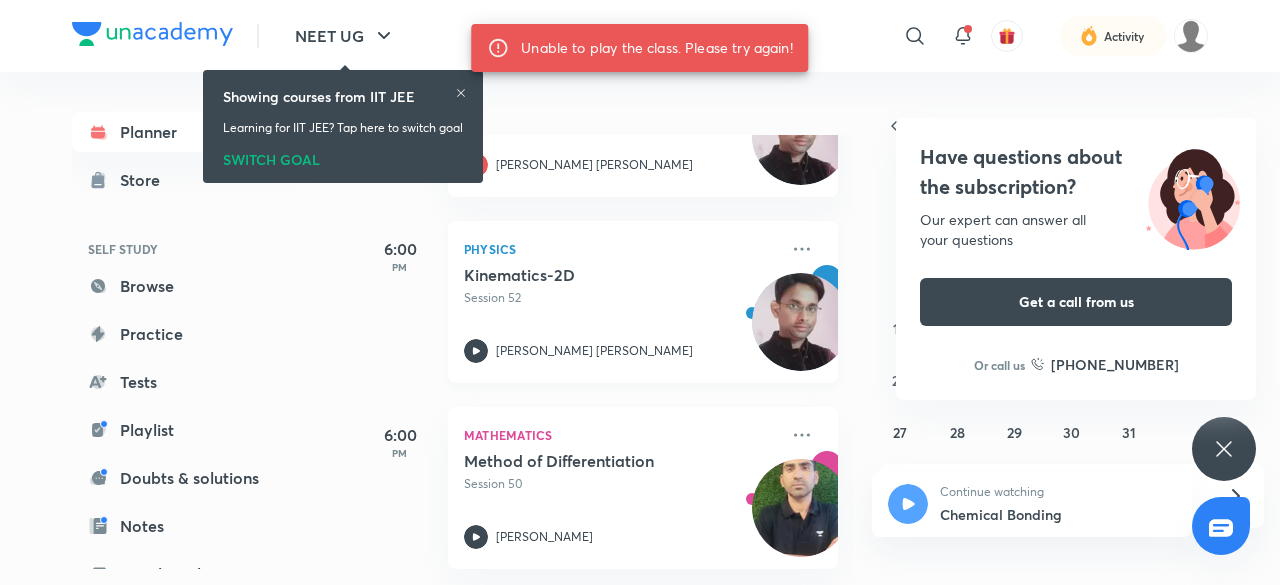 click 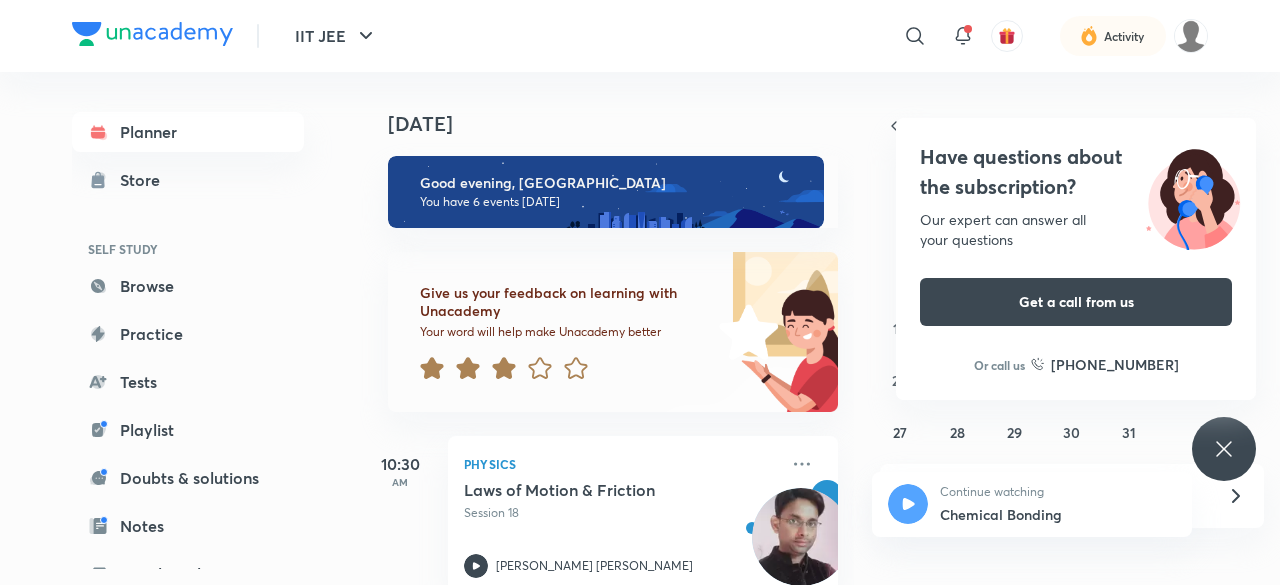 scroll, scrollTop: 0, scrollLeft: 0, axis: both 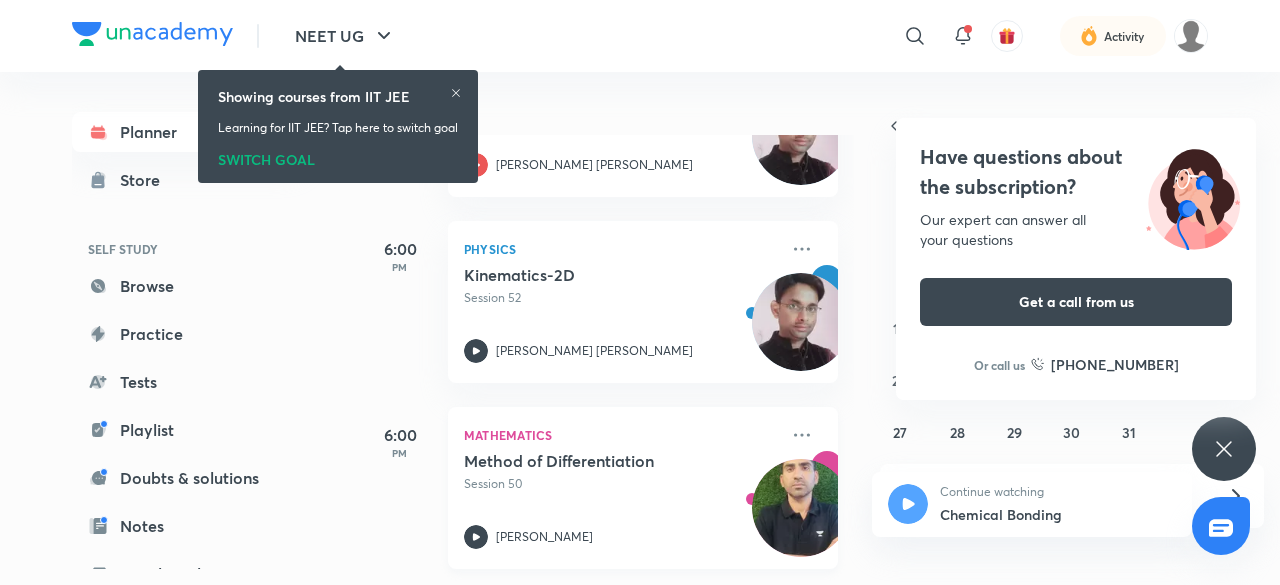 click 